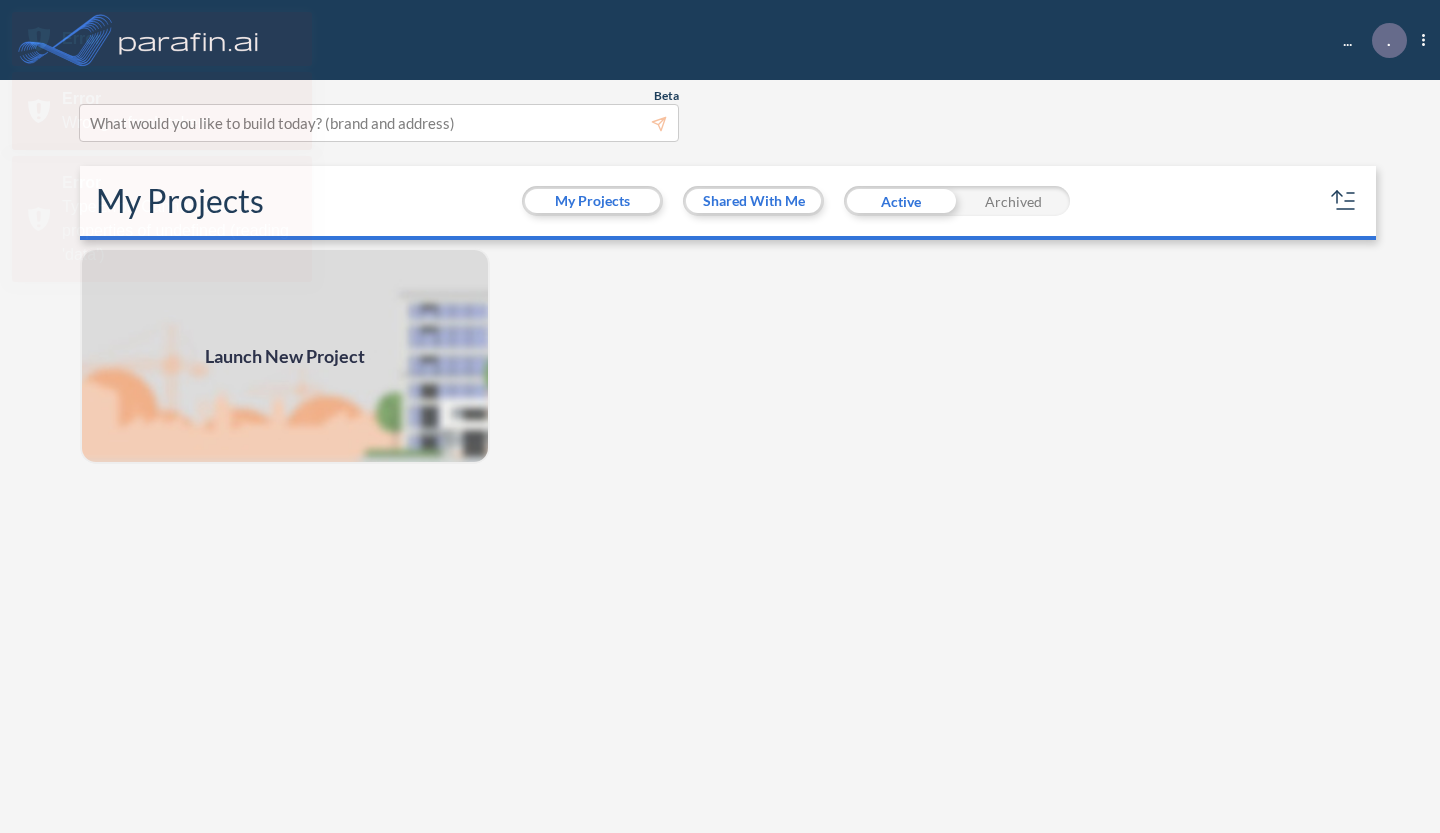 scroll, scrollTop: 0, scrollLeft: 0, axis: both 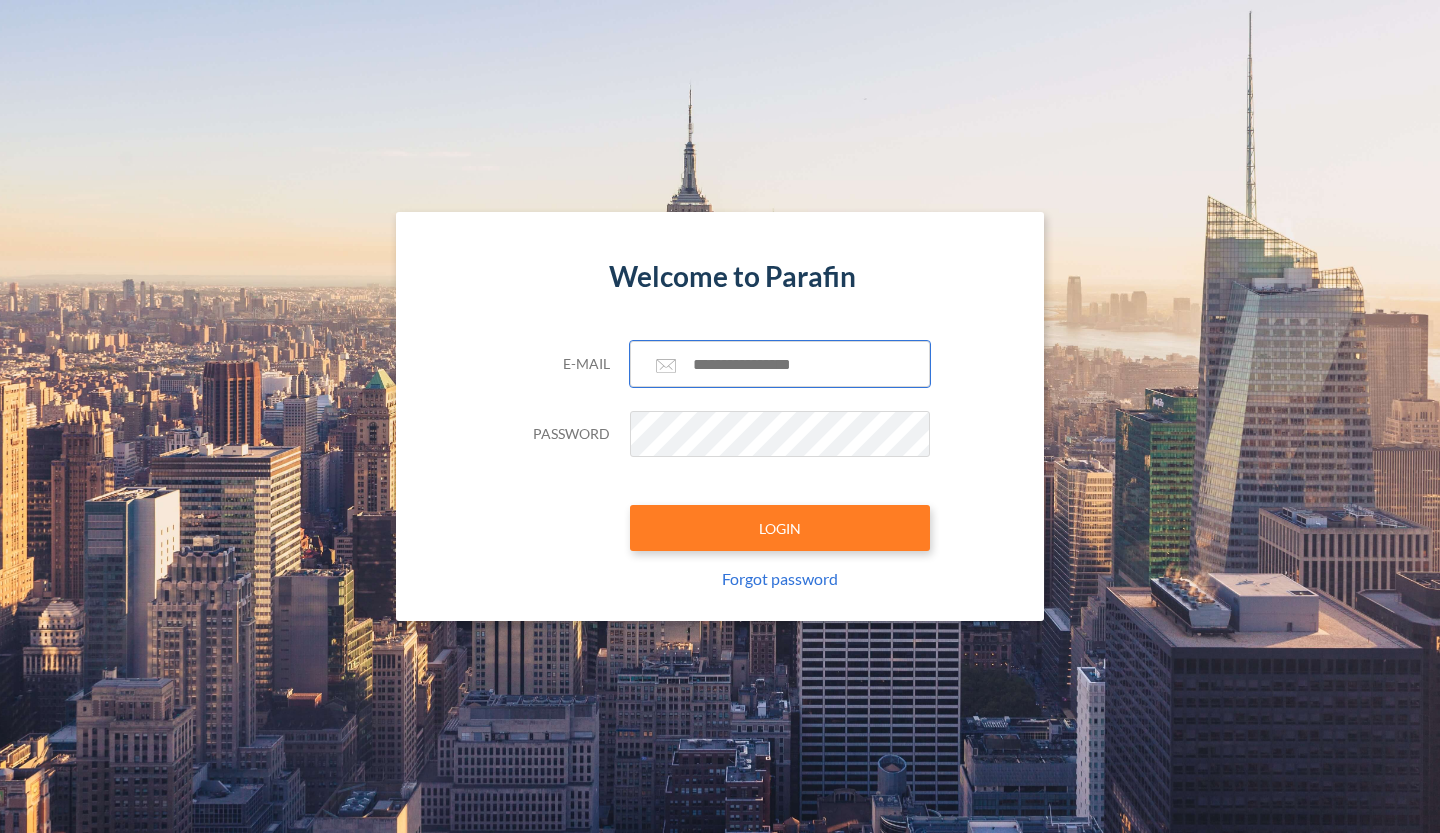 click at bounding box center (780, 364) 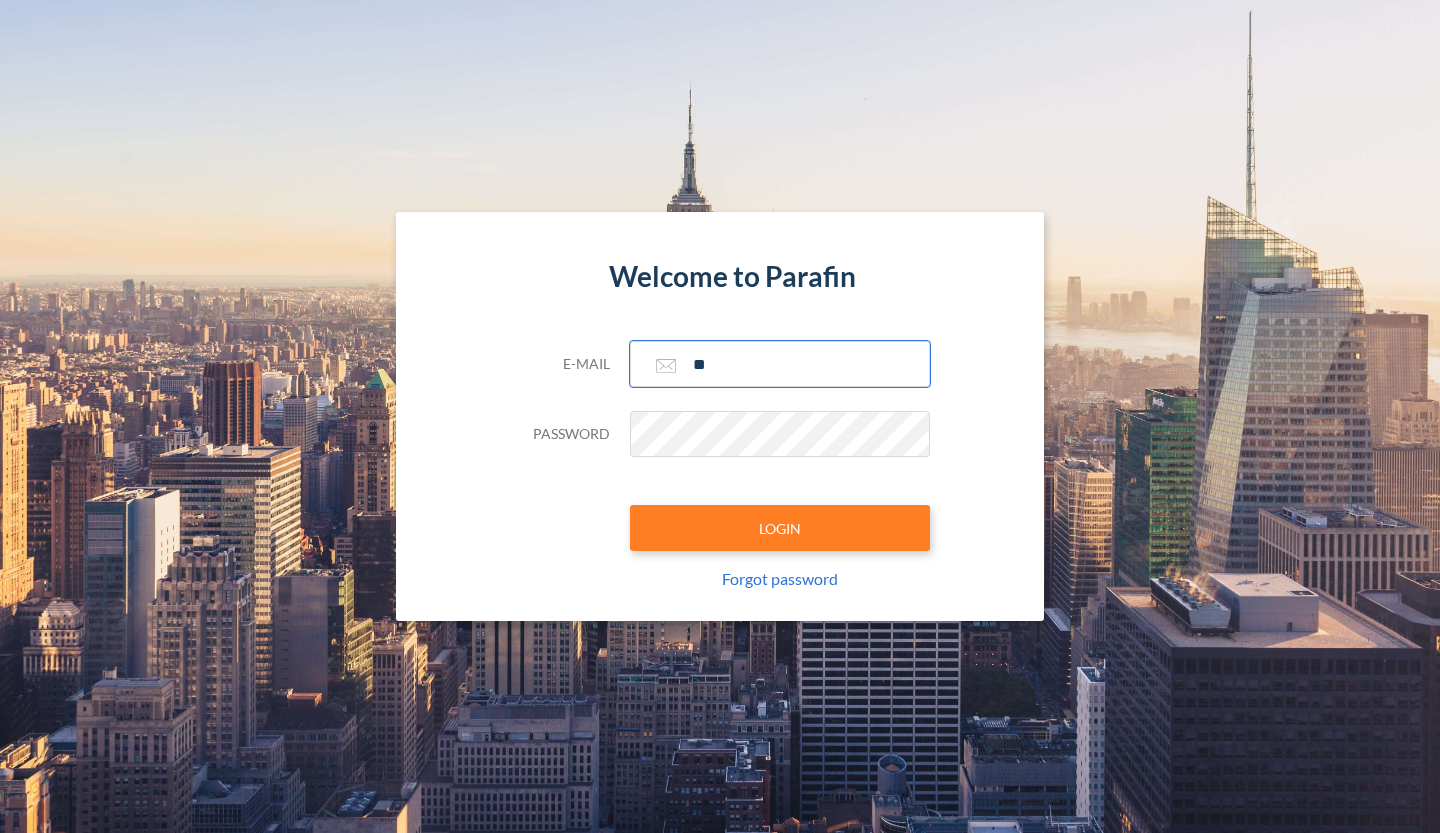 type on "**********" 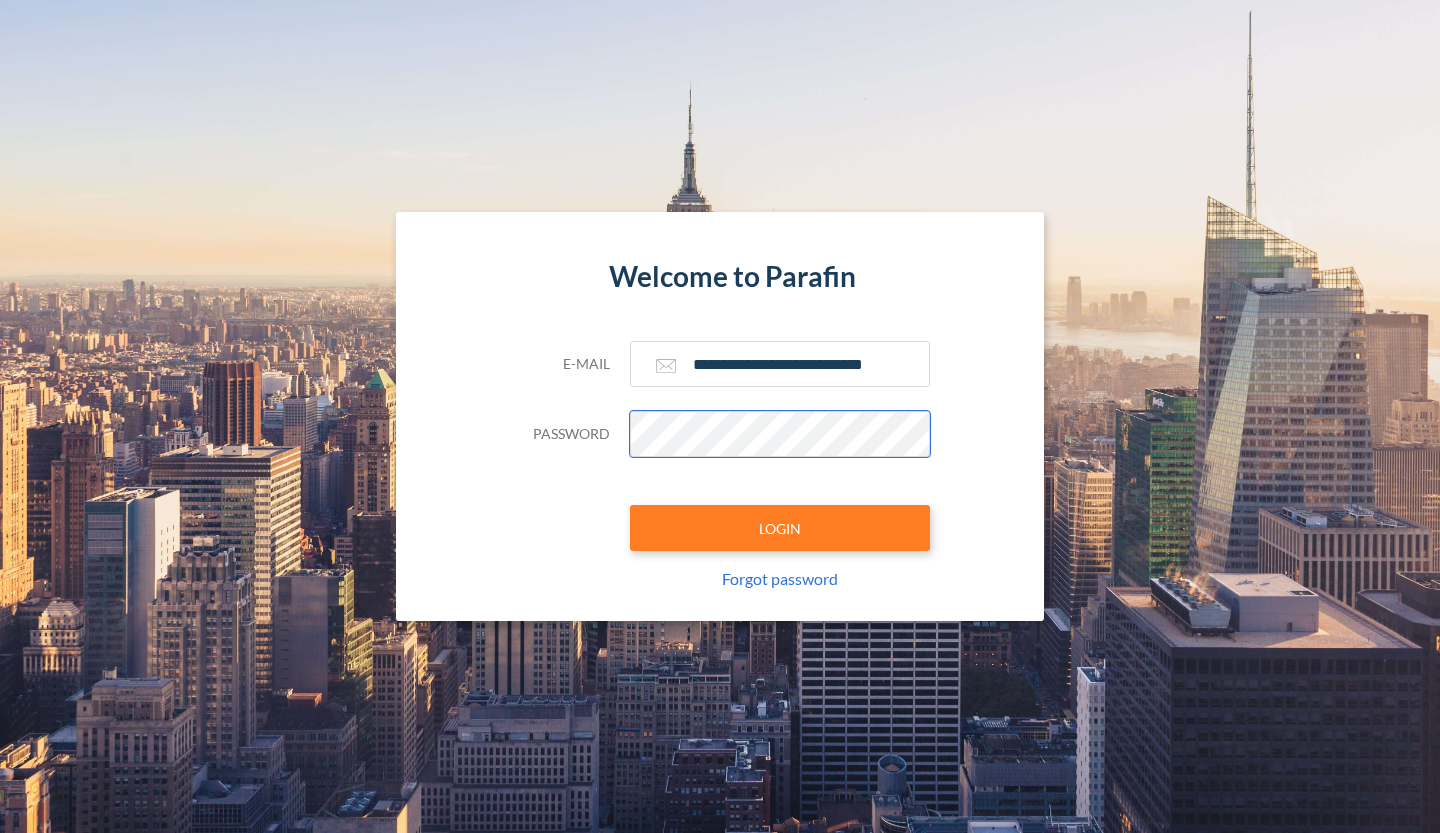 click on "LOGIN" at bounding box center (780, 528) 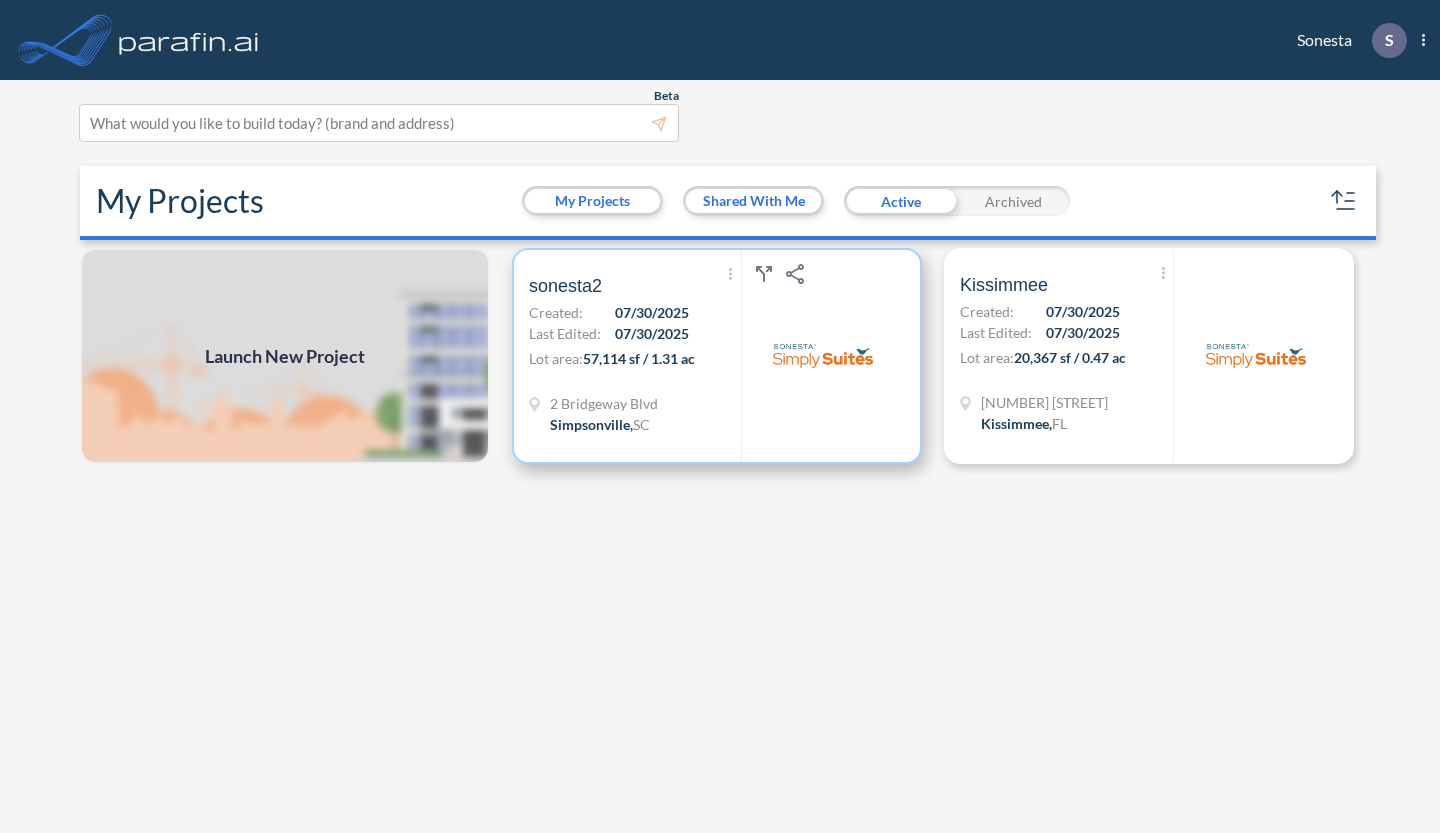 click on "07/30/2025" at bounding box center [652, 333] 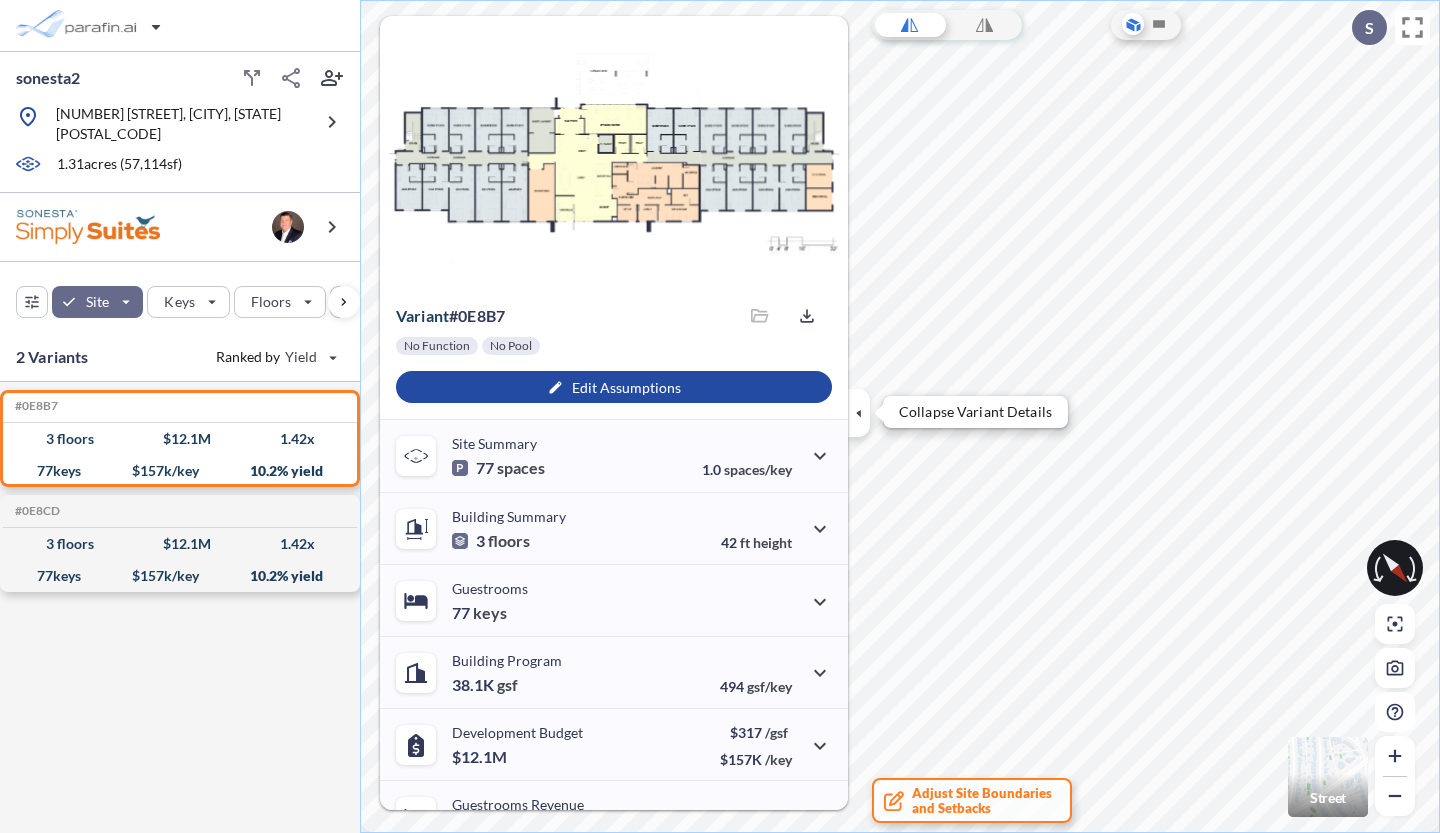 click 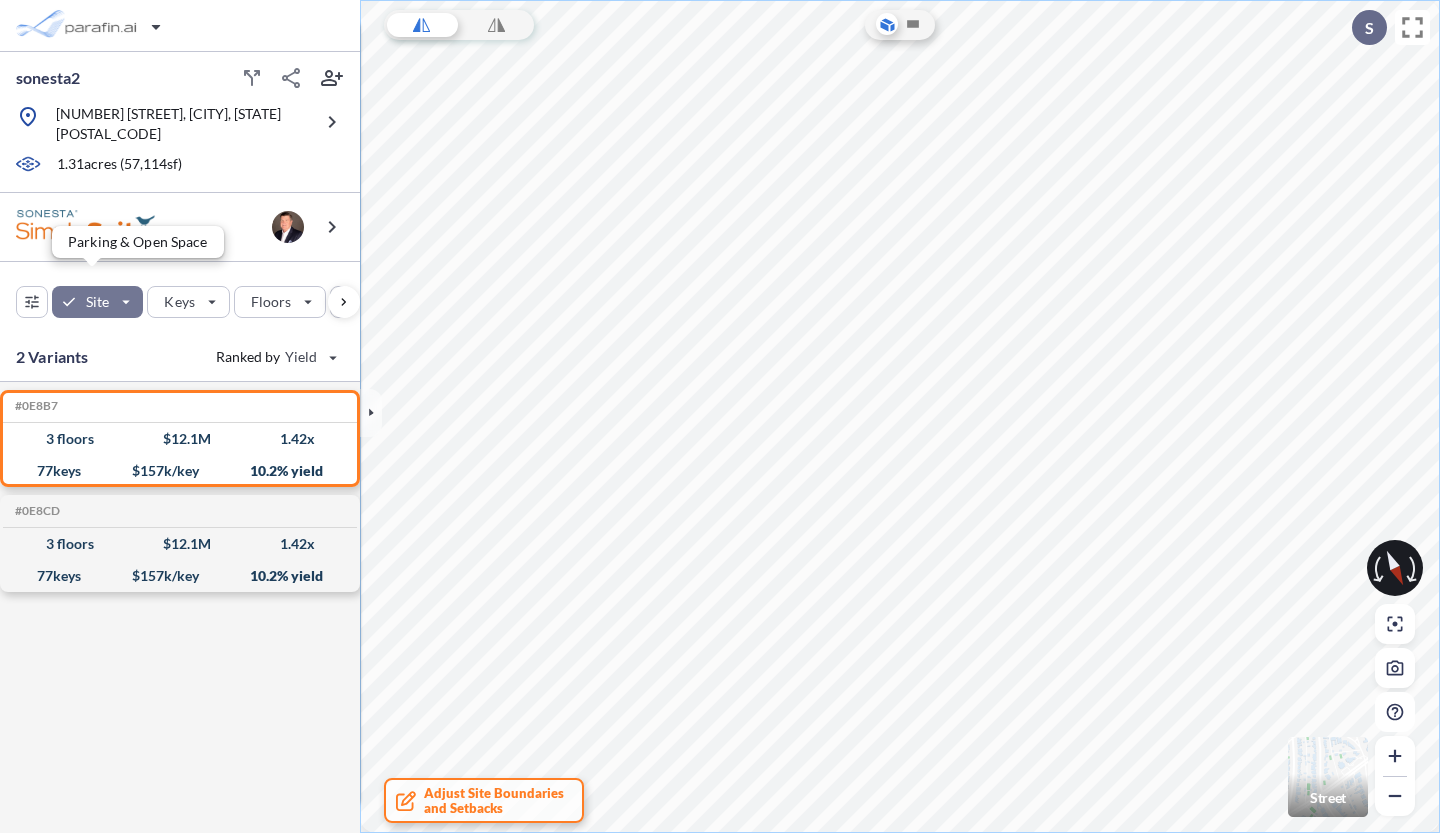 click at bounding box center [97, 302] 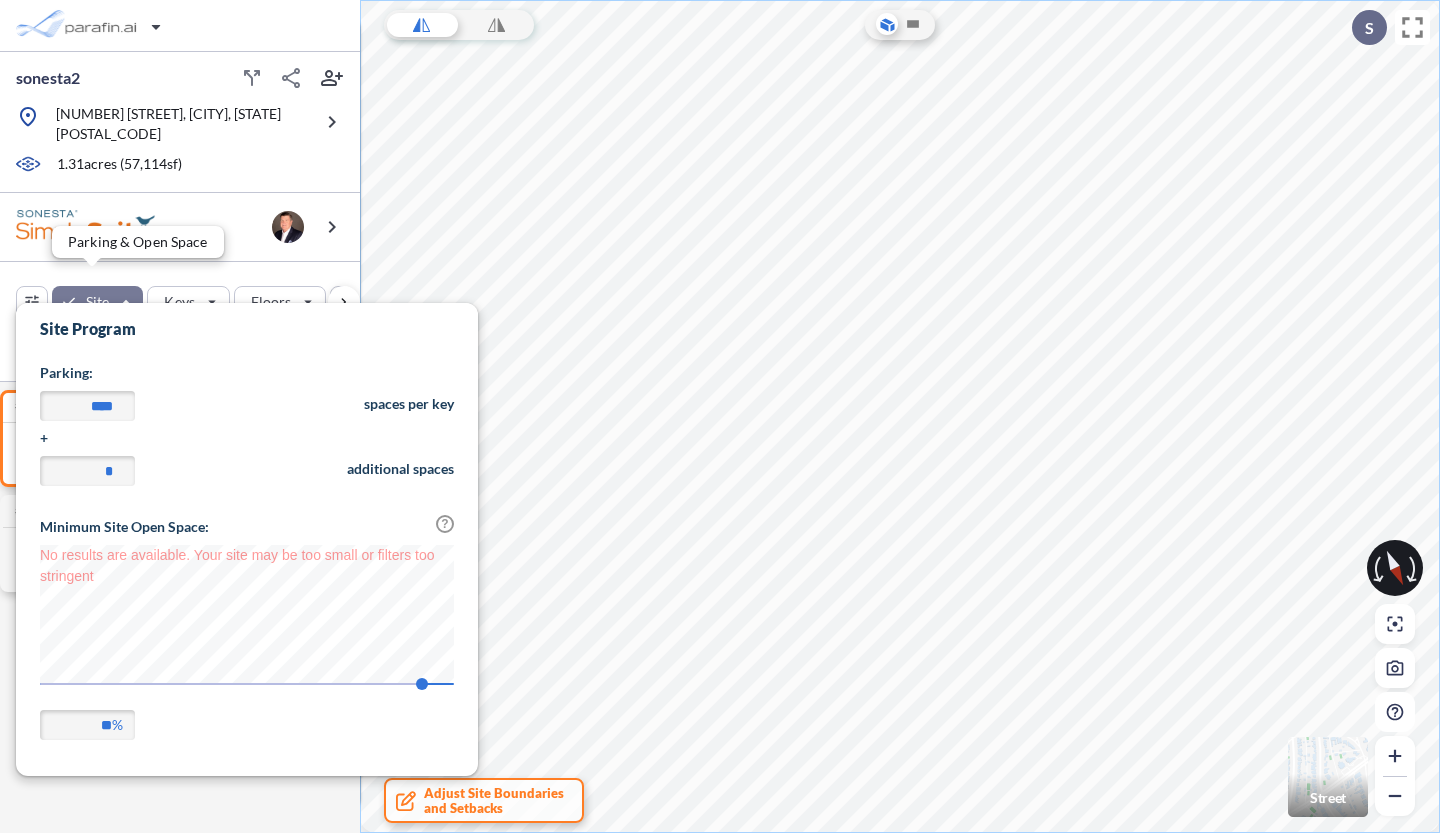 scroll, scrollTop: 999533, scrollLeft: 999538, axis: both 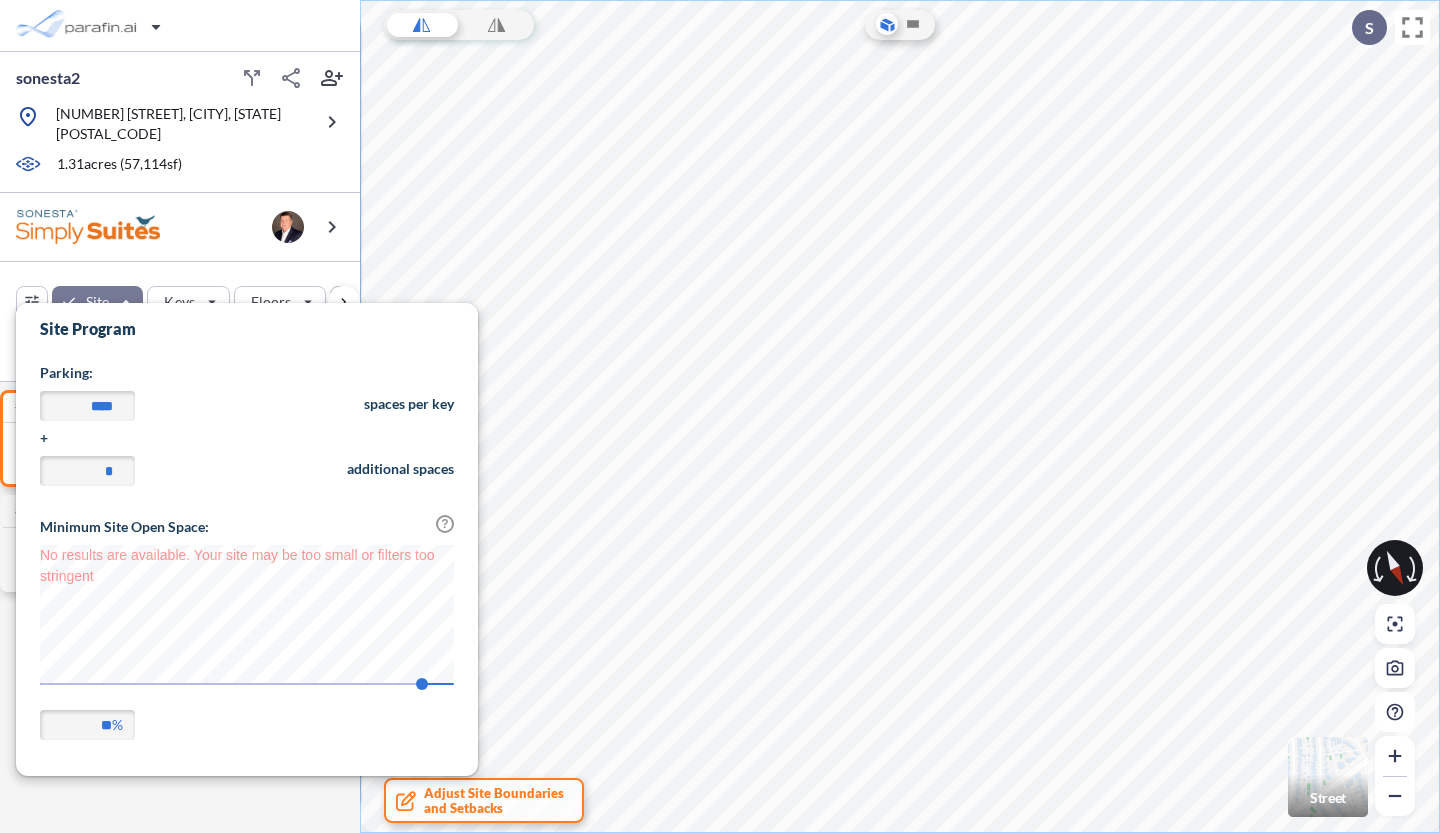 click on "#0E8B7 Development Report Design Report 3 floors $ 12.1 M 1.42 x 77  keys $ 157 k/key 10.2 % yield #0E8CD Development Report Design Report 3 floors $ 12.1 M 1.42 x 77  keys $ 157 k/key 10.2 % yield" at bounding box center (180, 615) 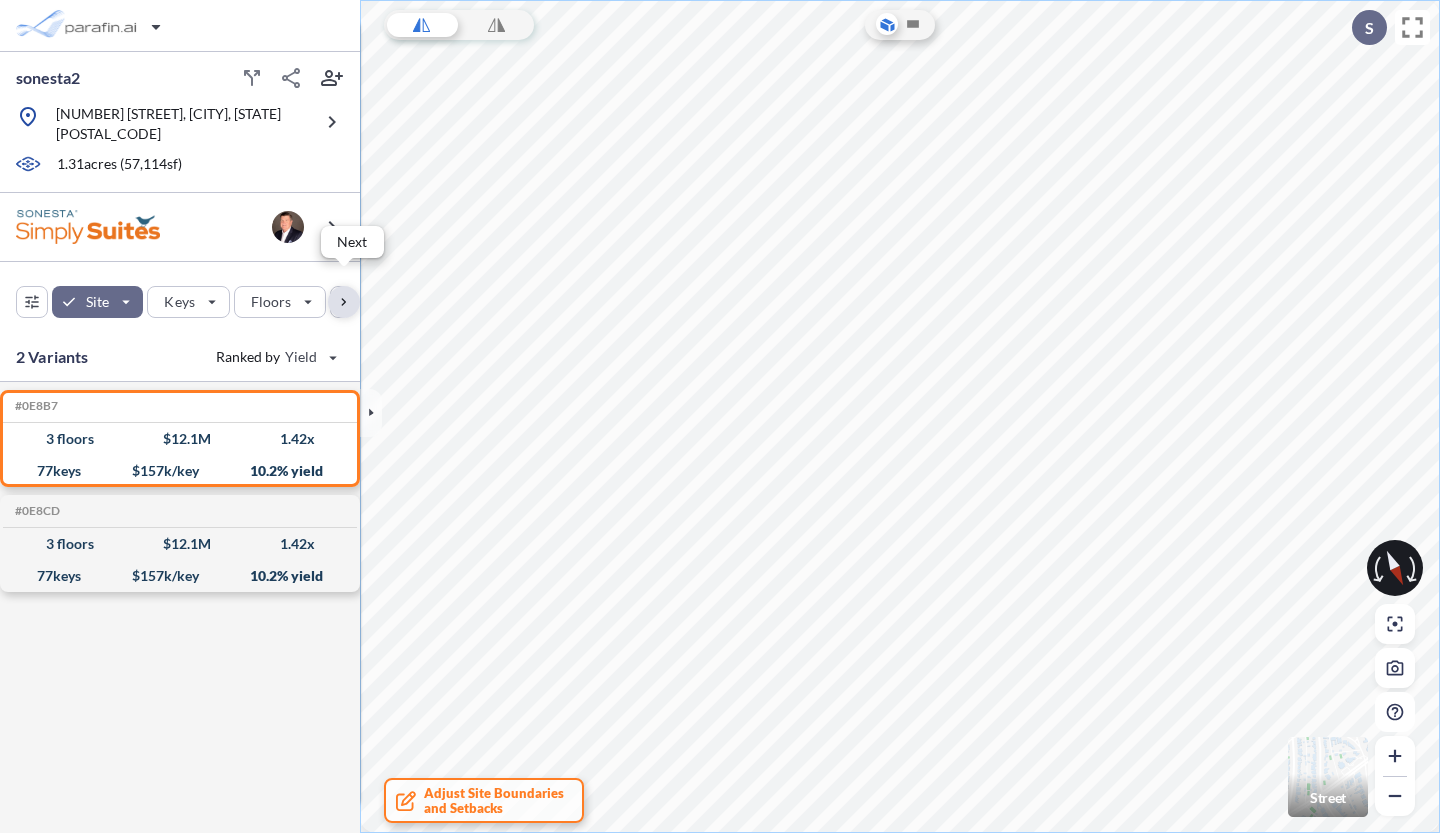 click at bounding box center [344, 302] 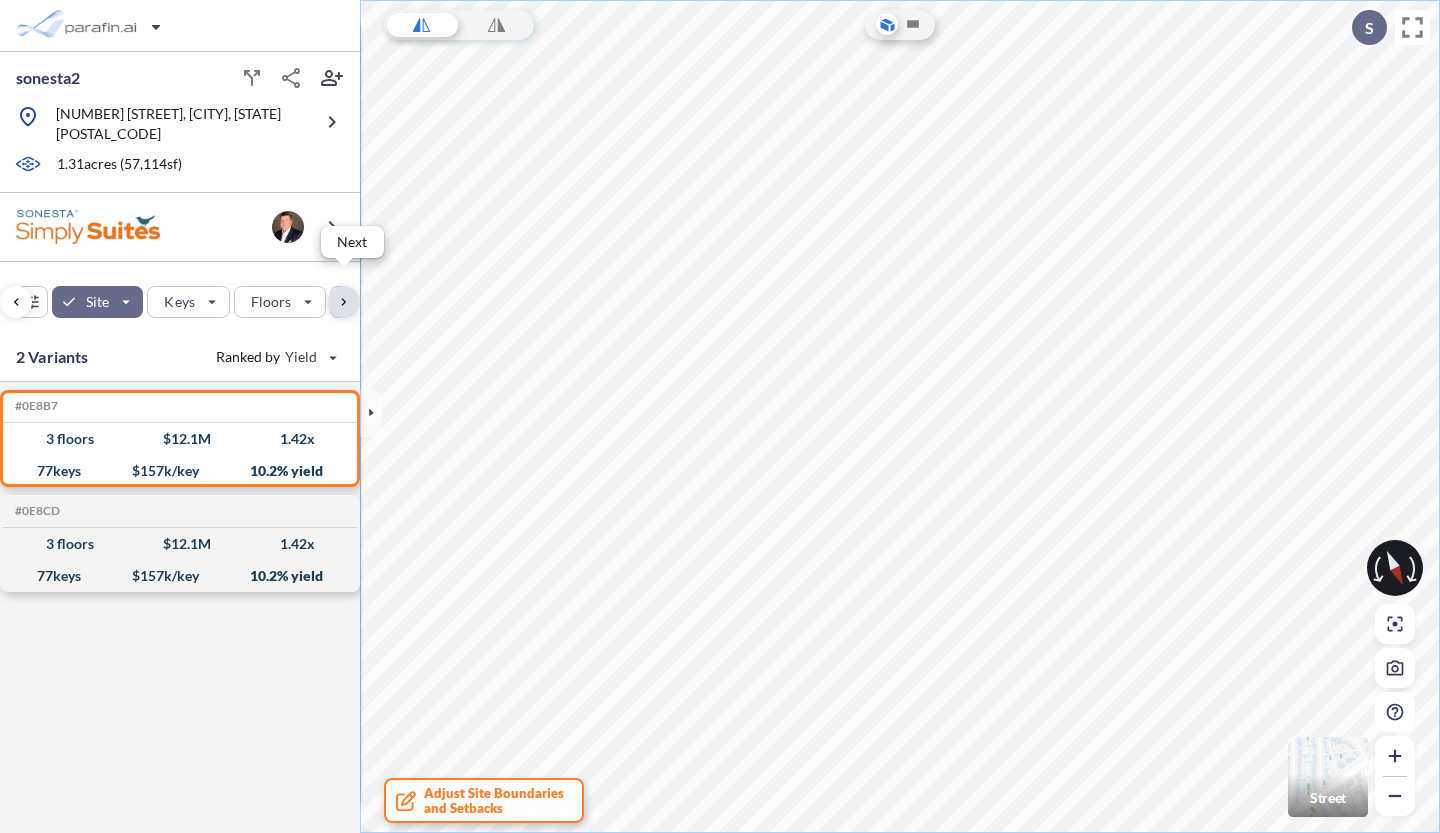 scroll, scrollTop: 0, scrollLeft: 297, axis: horizontal 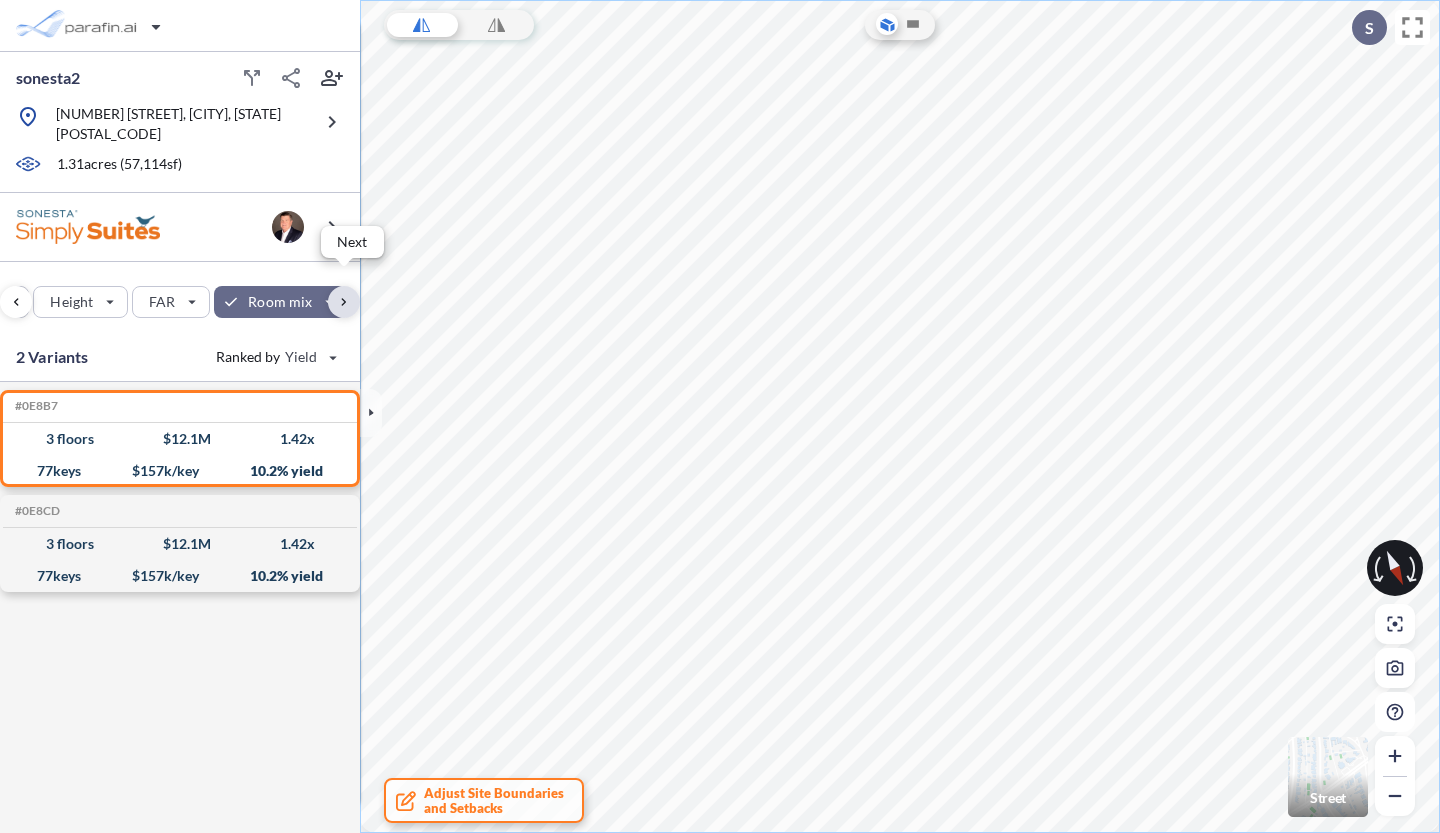 click at bounding box center (344, 302) 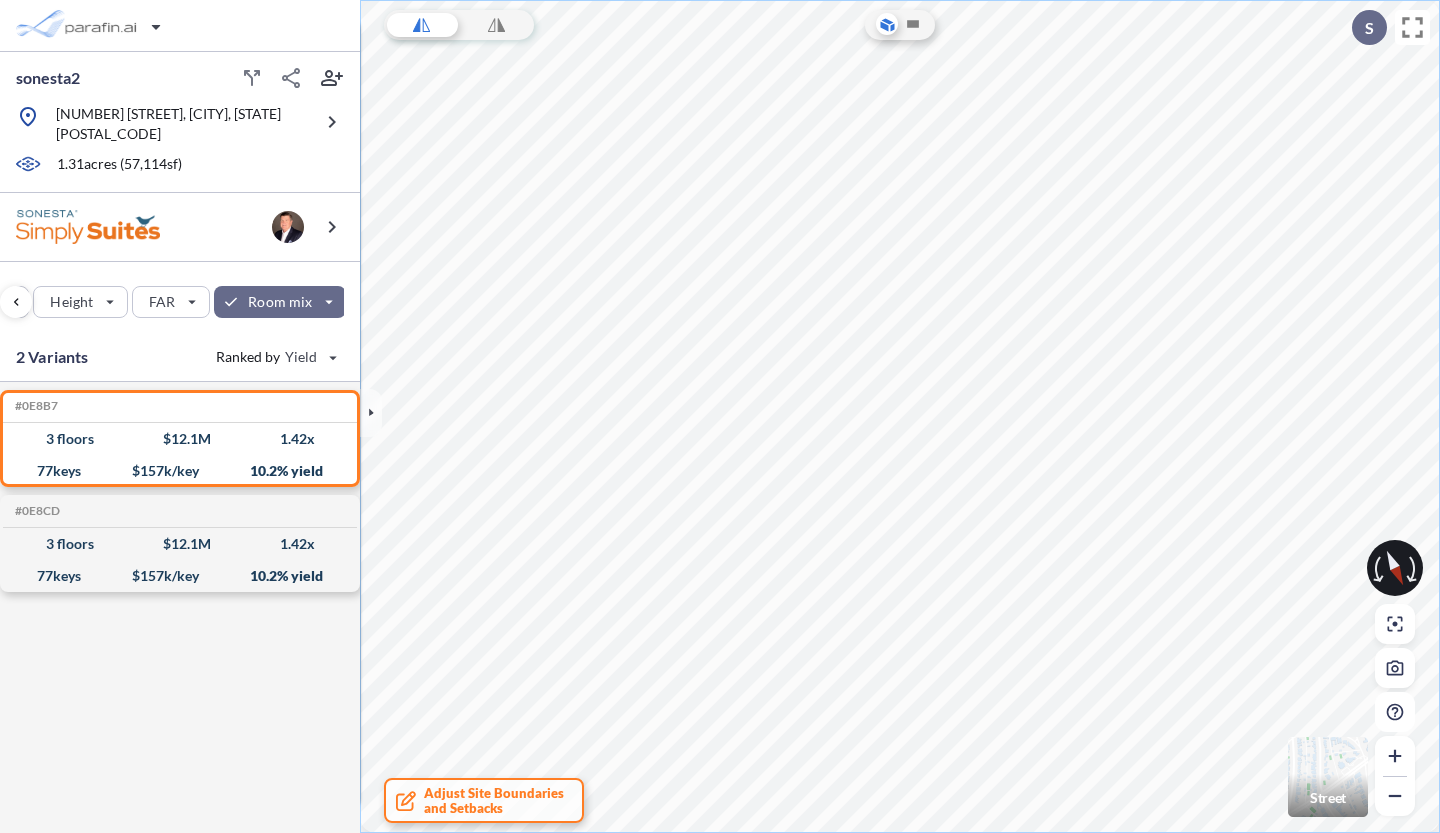 scroll, scrollTop: 0, scrollLeft: 396, axis: horizontal 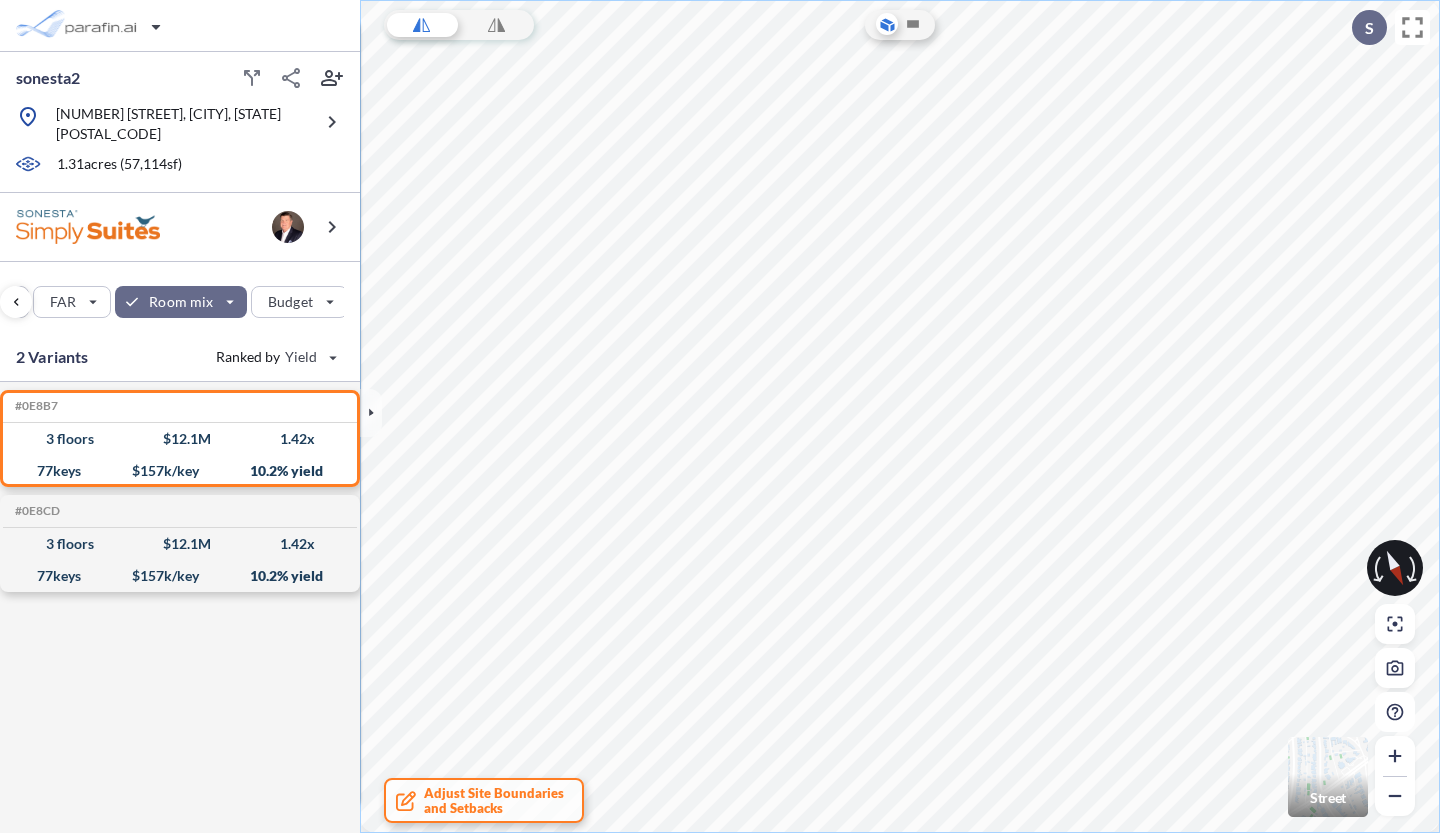 click on "Site Keys Floors Height FAR Room mix Budget" at bounding box center (180, 297) 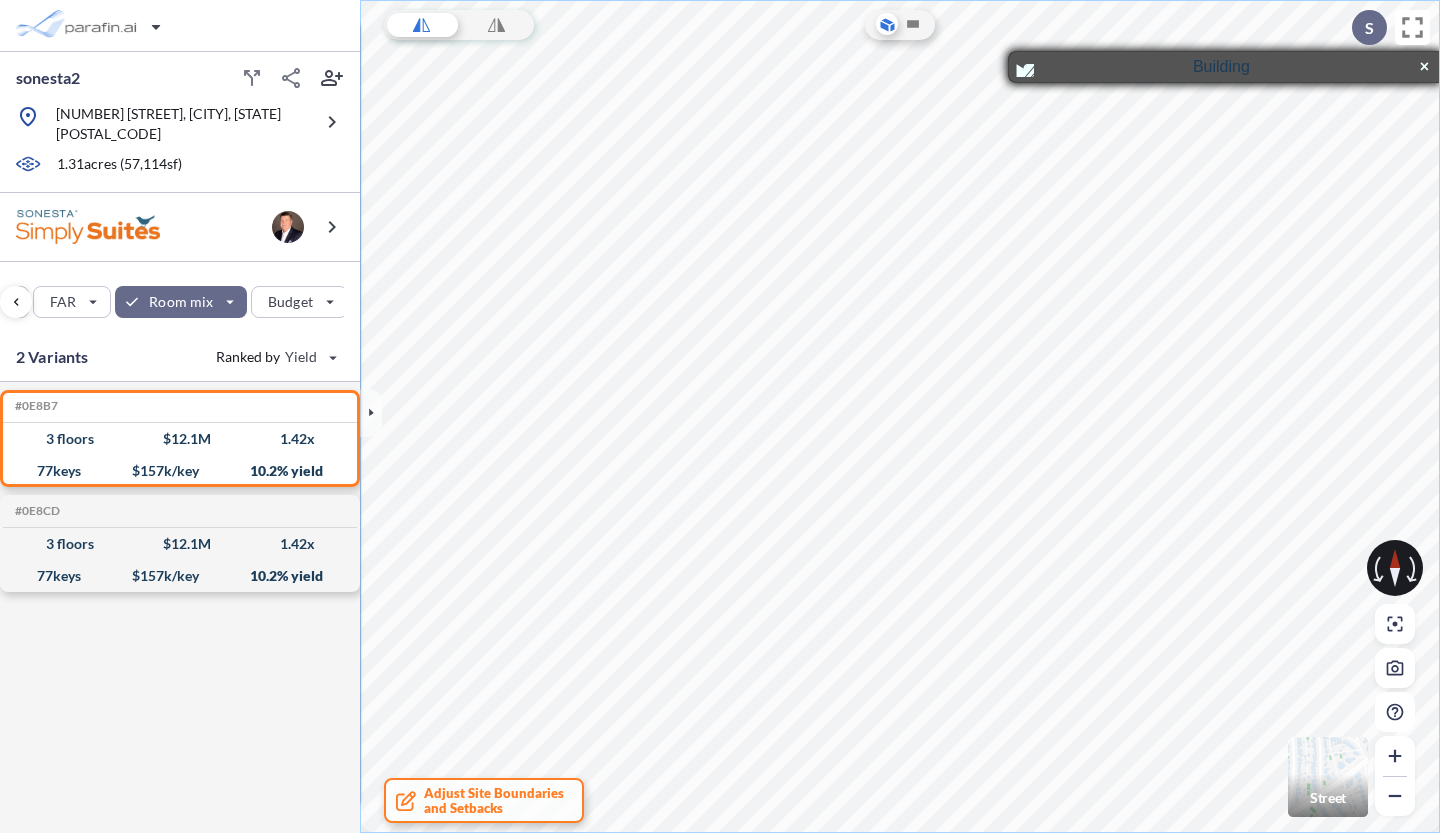 click 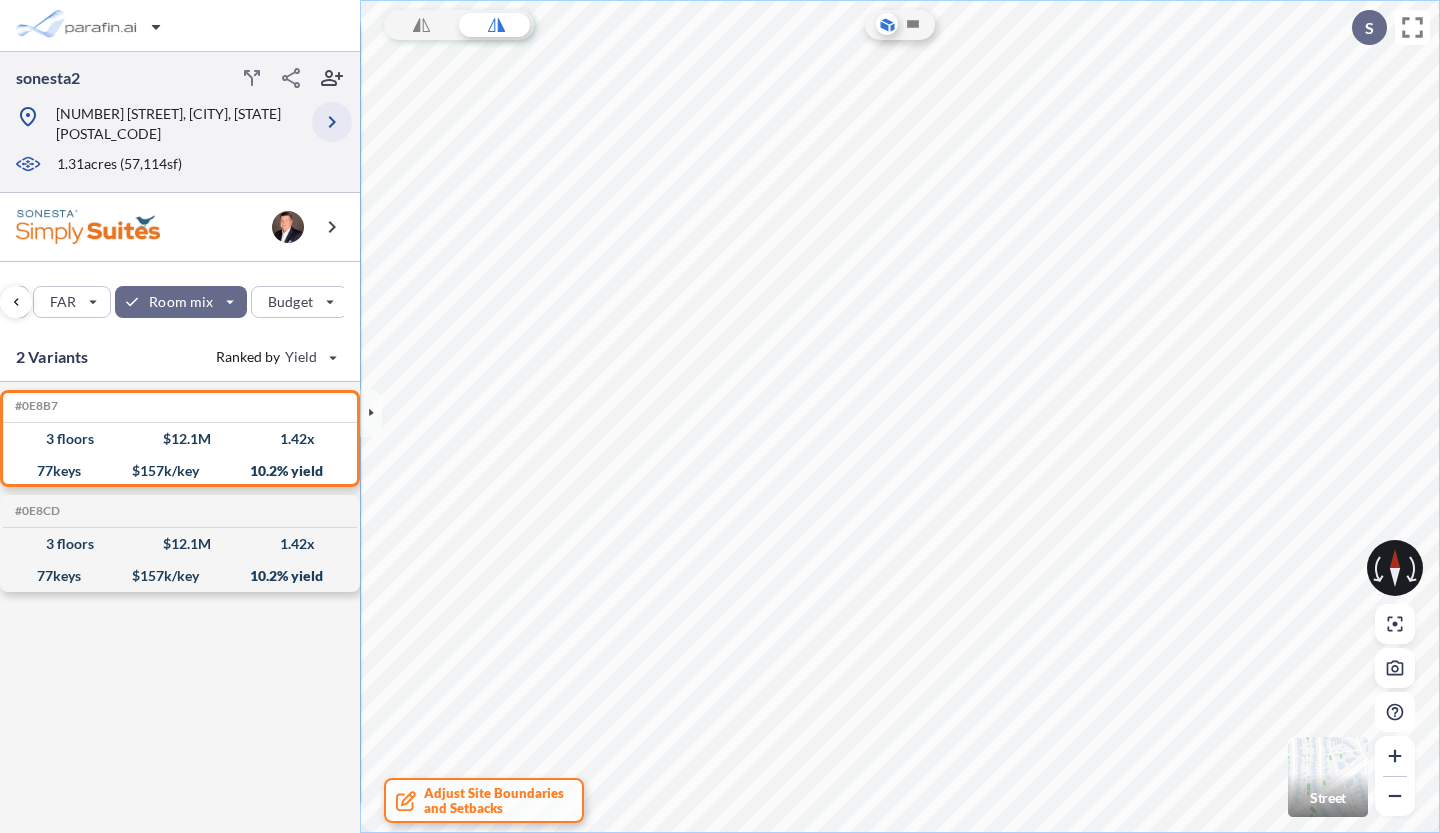 click 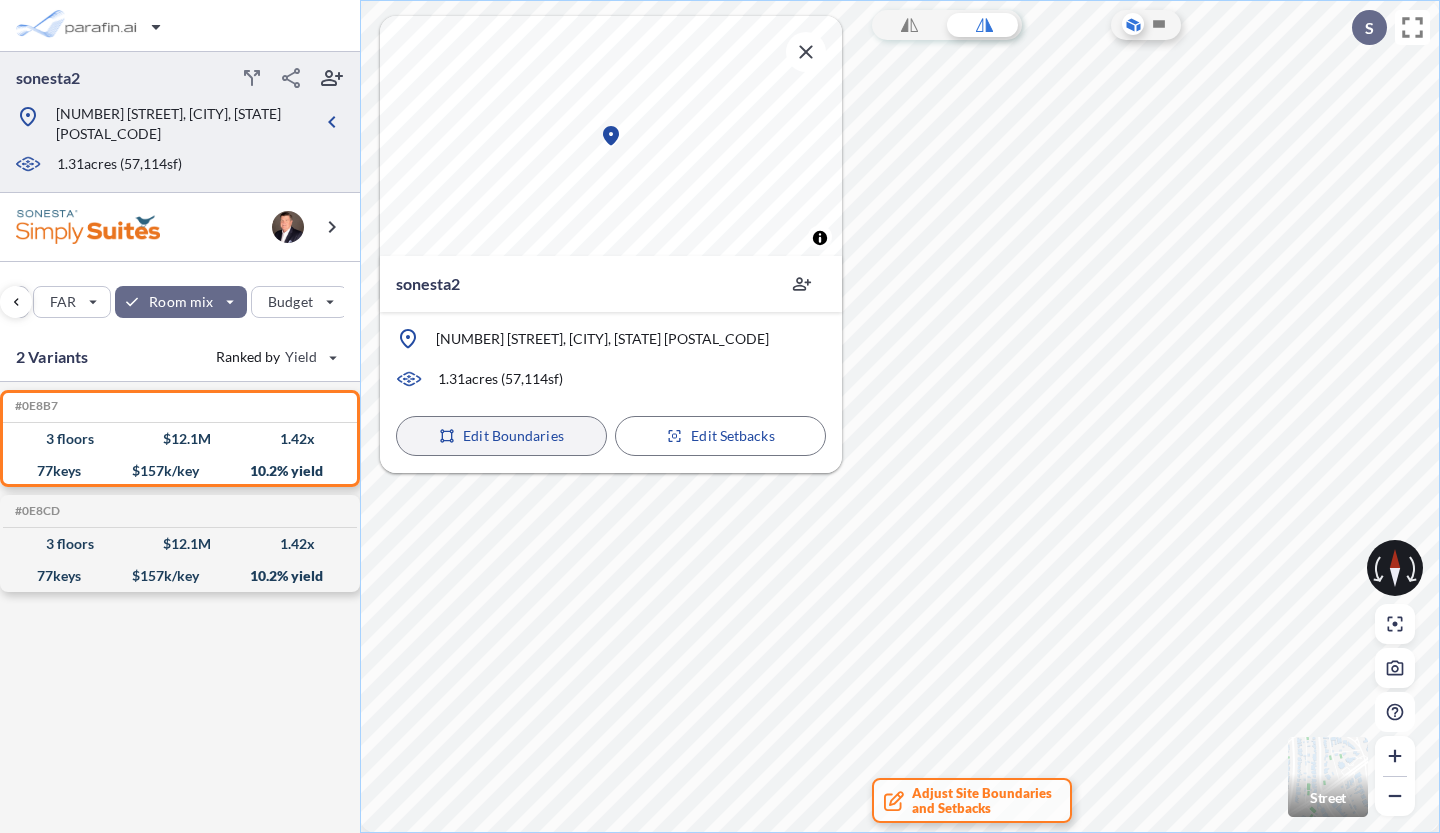click on "Edit Boundaries" at bounding box center [513, 436] 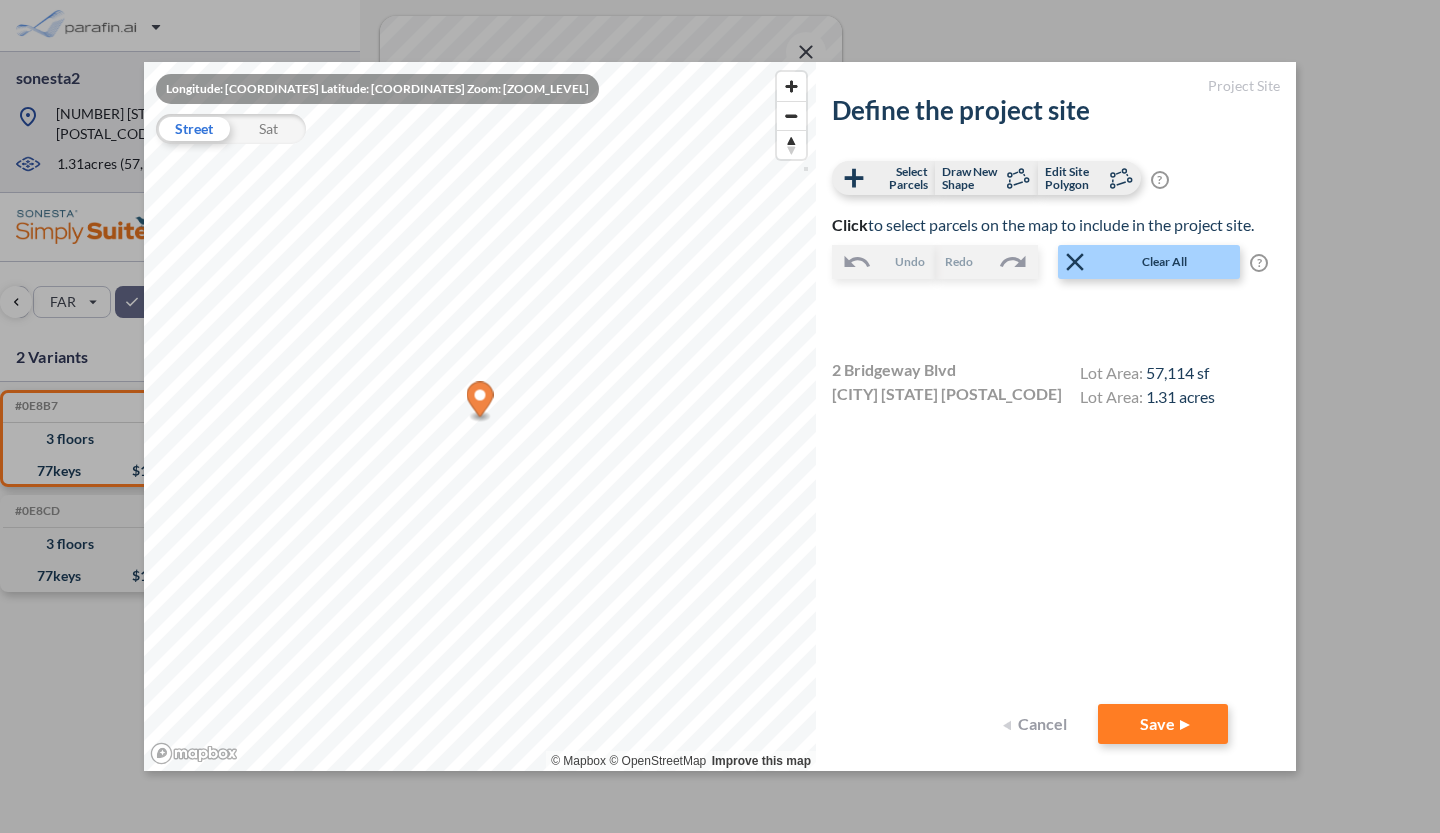 click on "Cancel" at bounding box center [1038, 724] 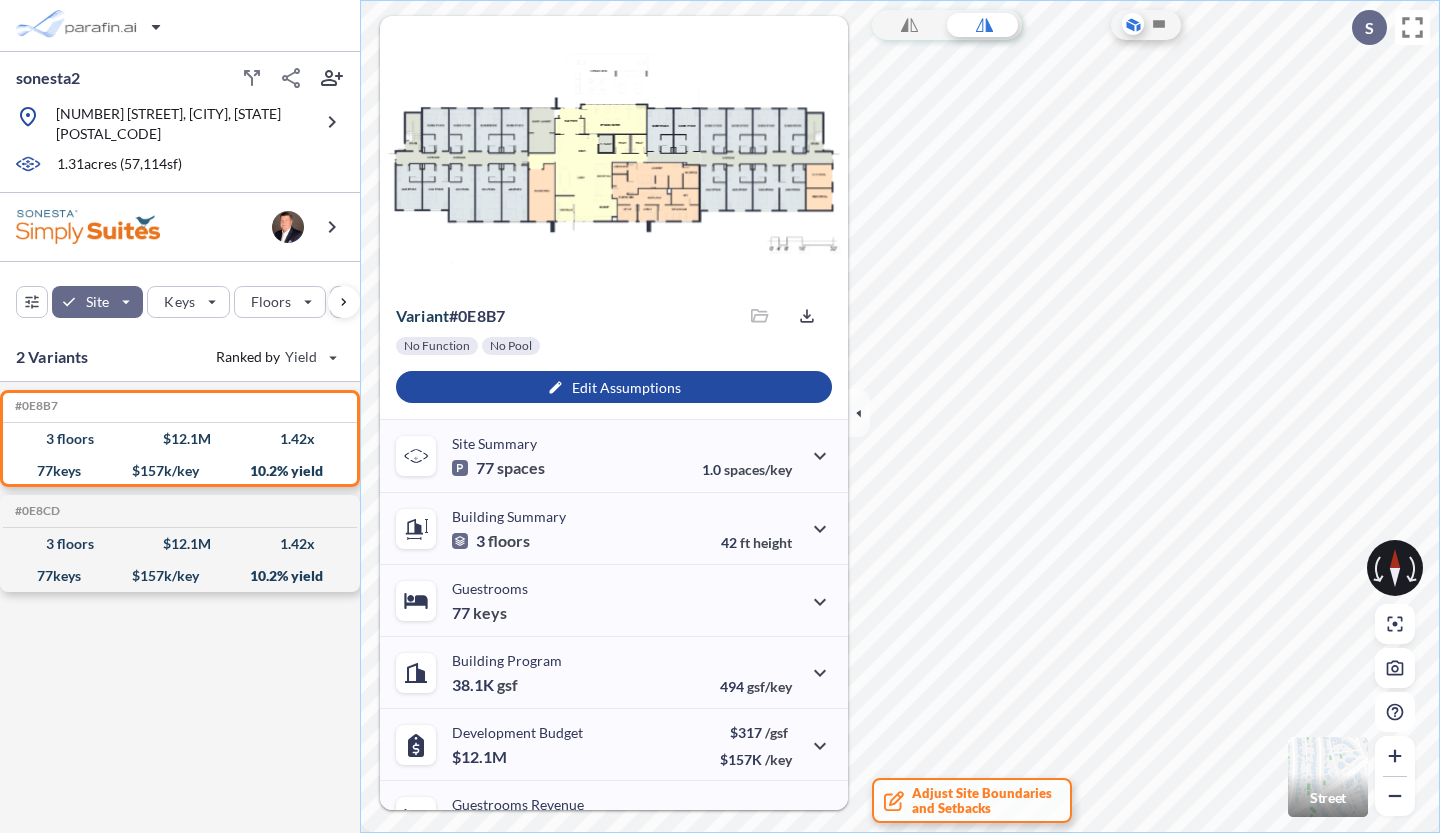 scroll, scrollTop: 0, scrollLeft: 0, axis: both 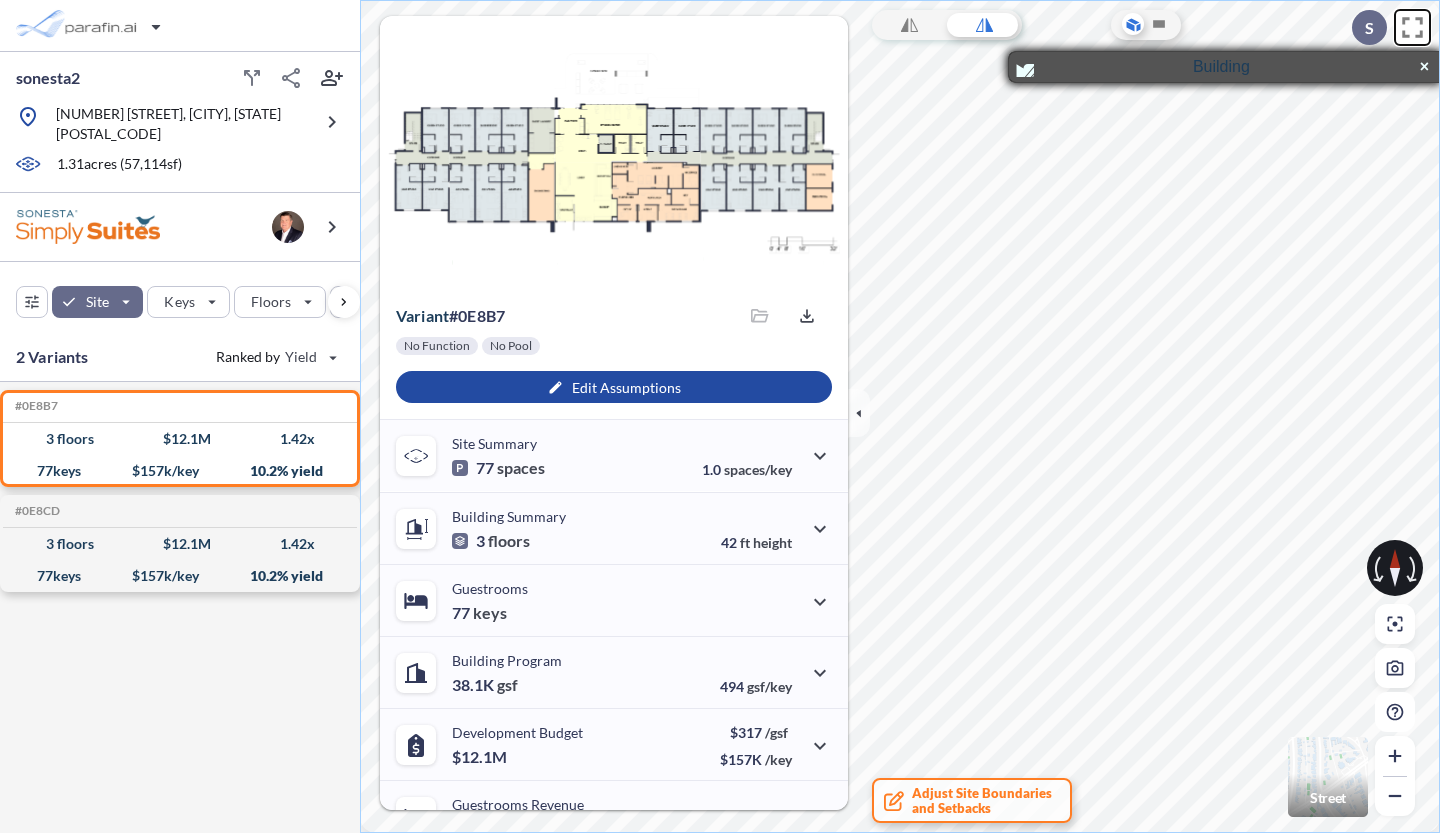 click 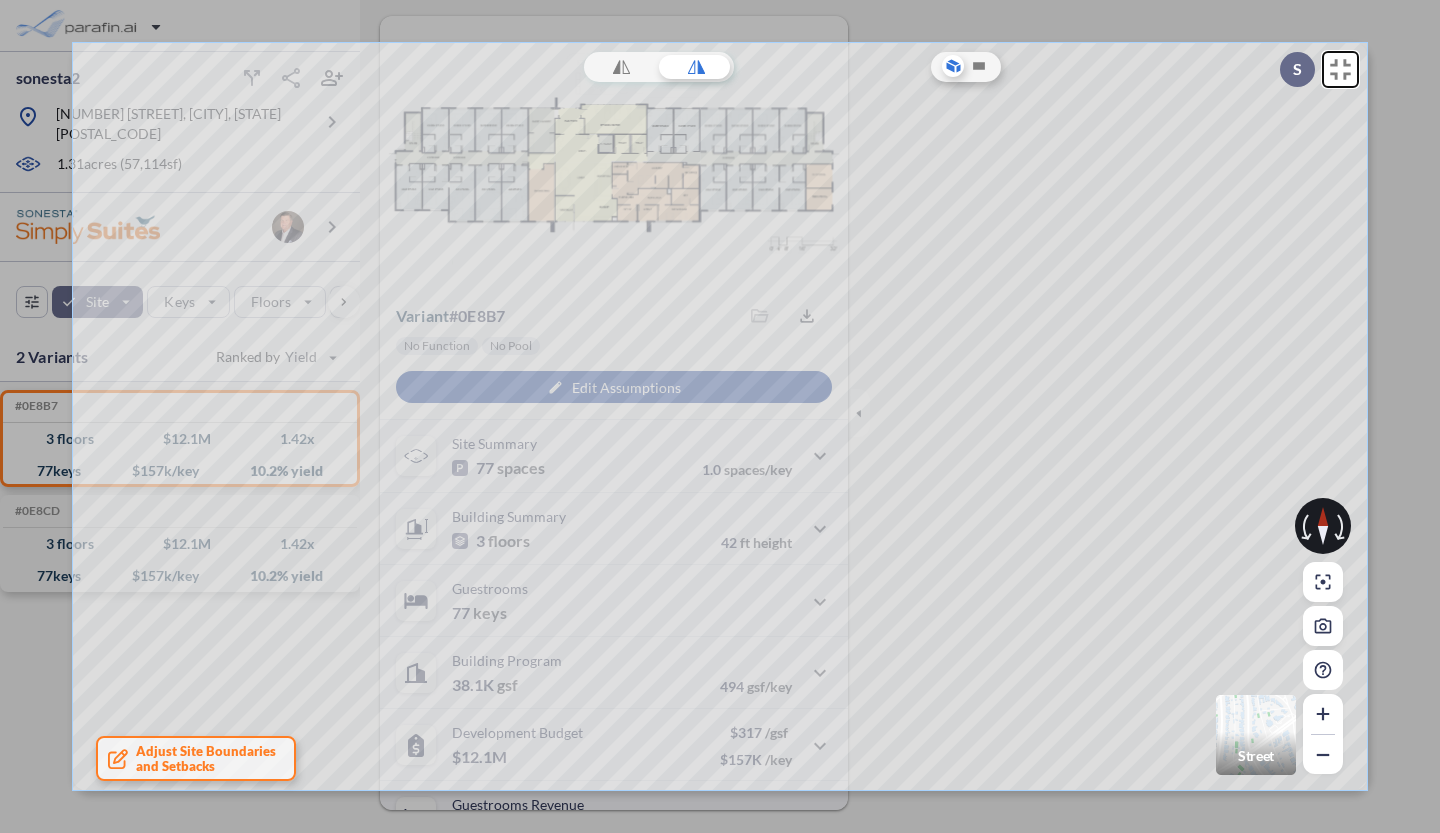 click 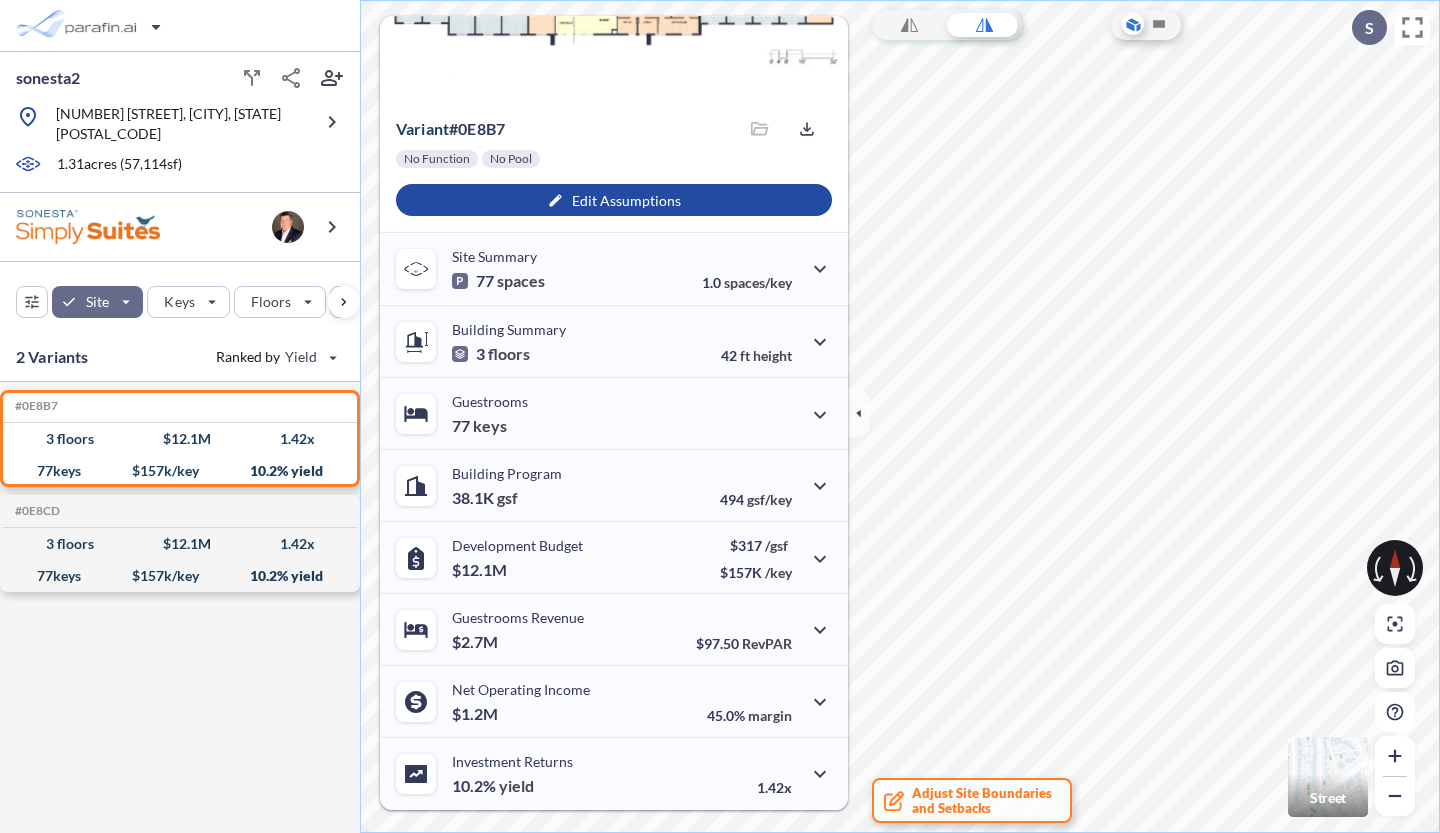 scroll, scrollTop: 0, scrollLeft: 0, axis: both 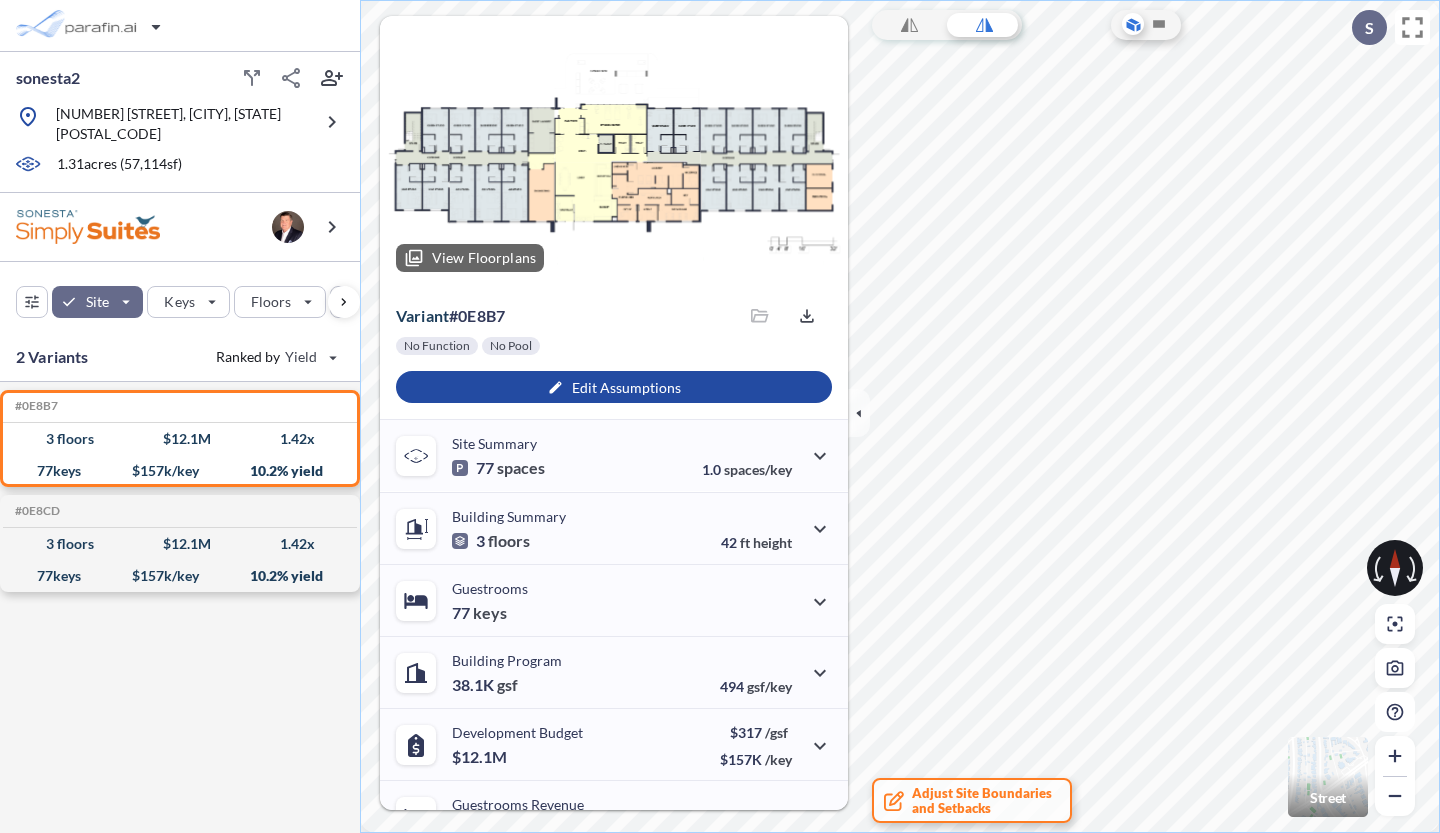 click at bounding box center (614, 152) 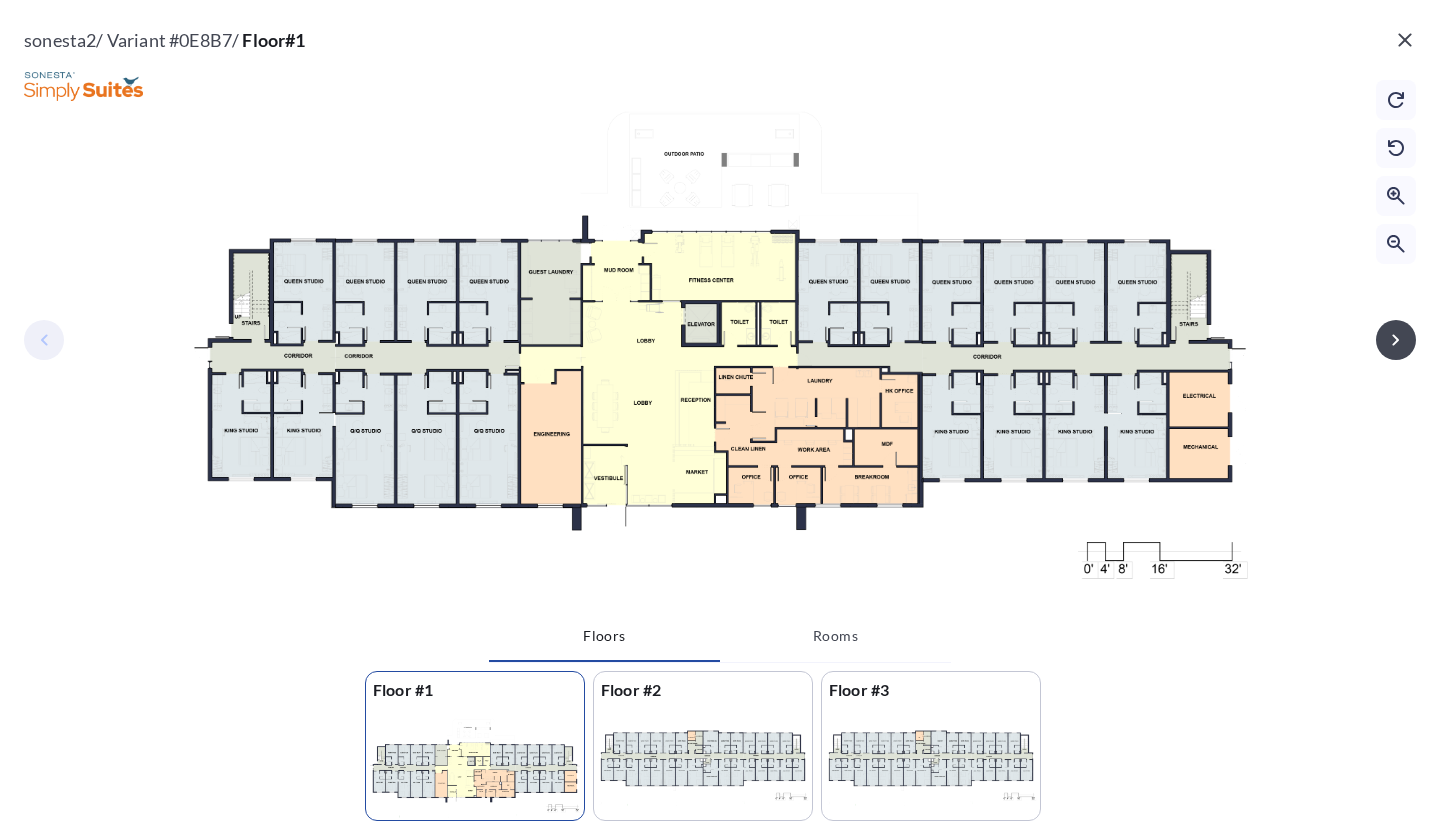 click at bounding box center (720, 311) 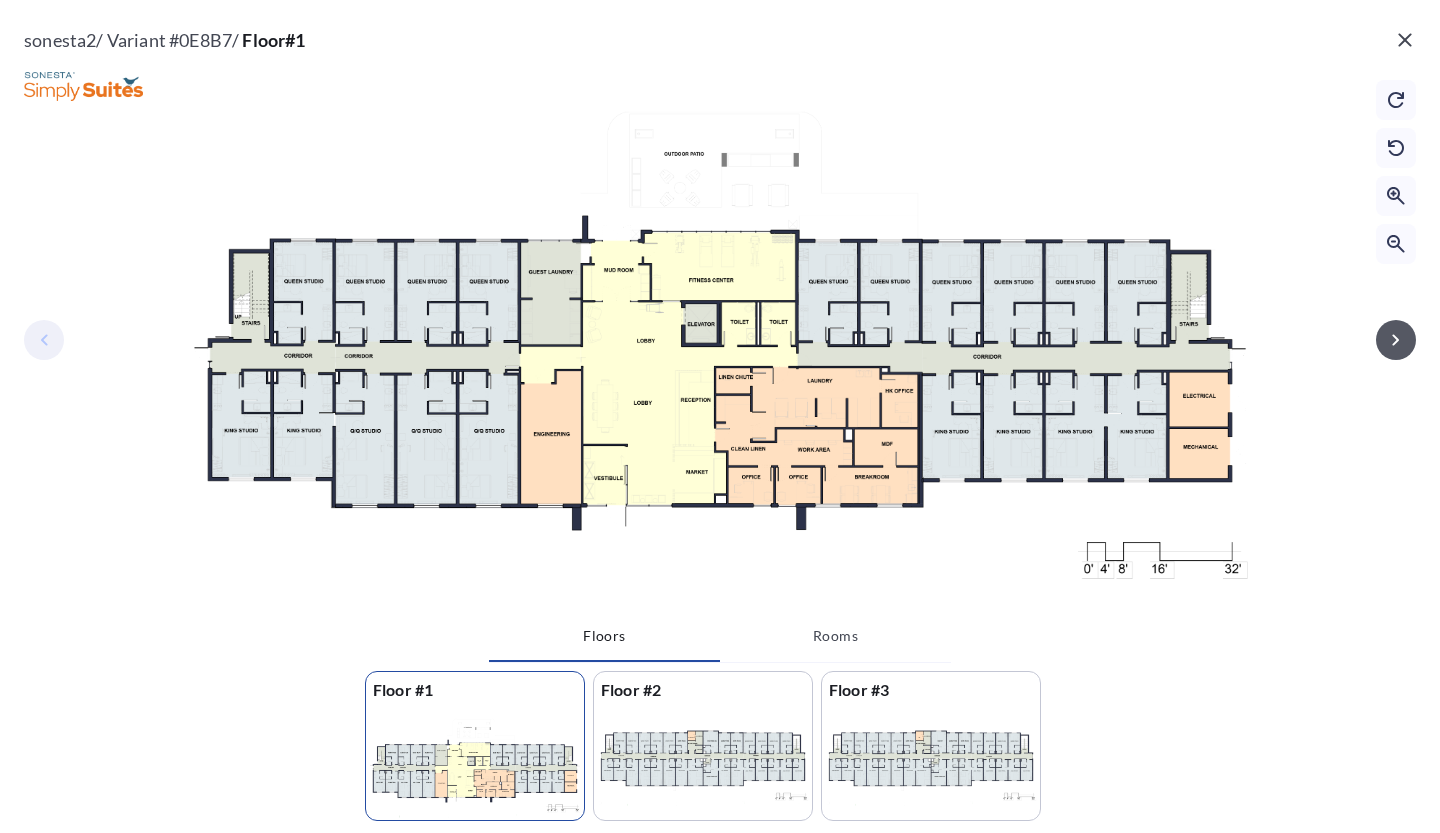 click 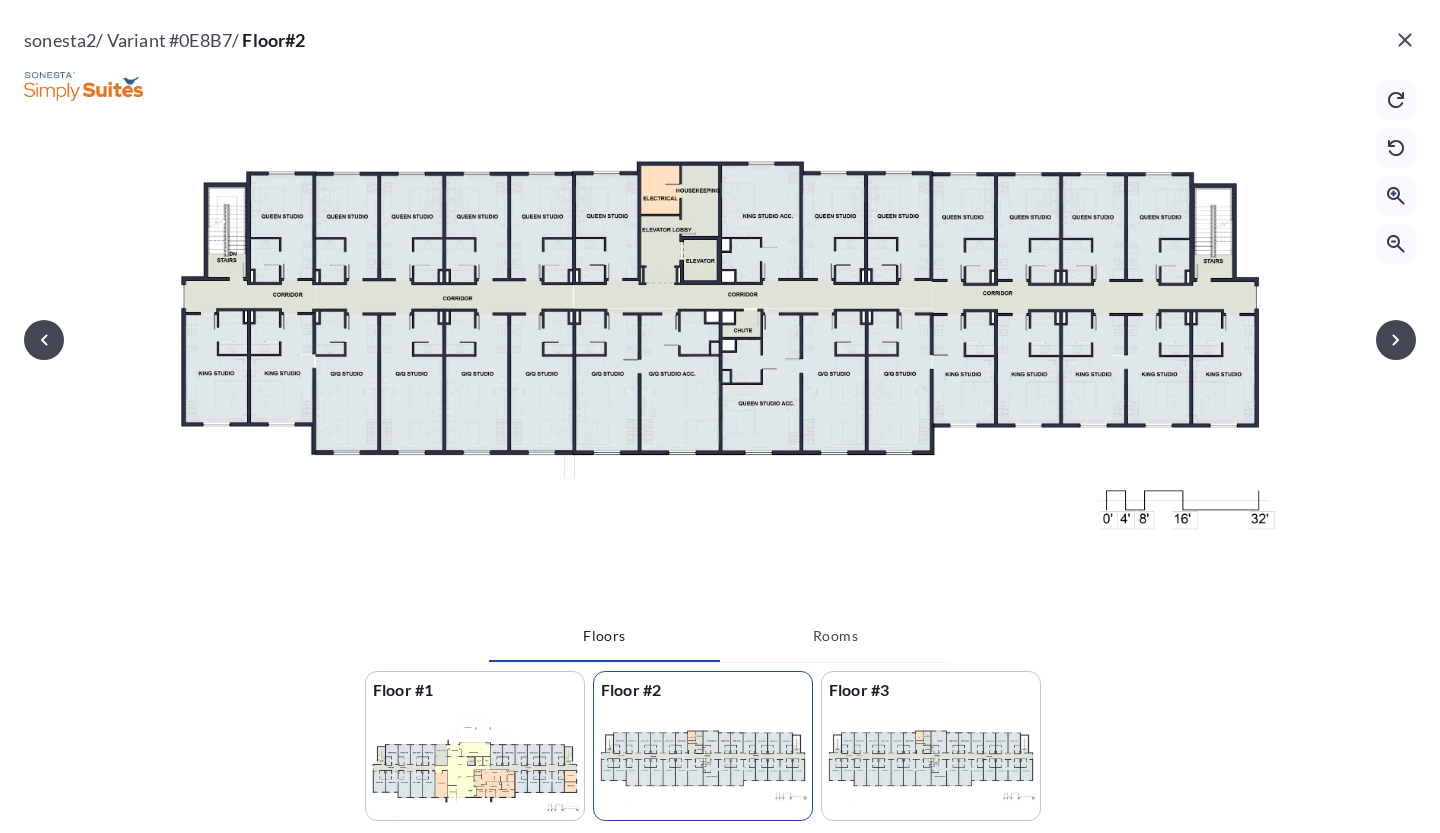 click at bounding box center (720, 311) 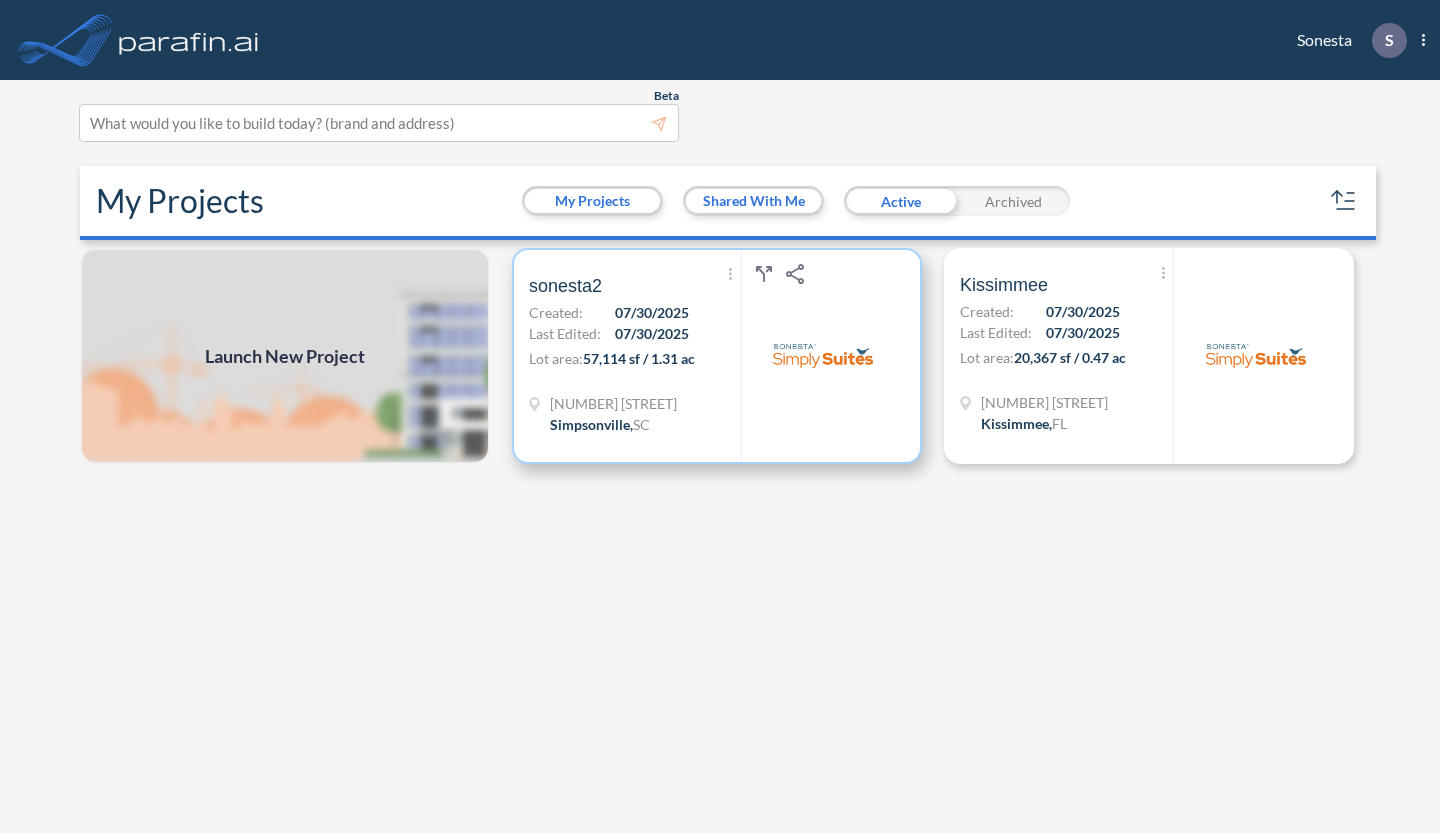 click on "Lot area:  57,114   sf /   1.31   ac" at bounding box center [635, 362] 